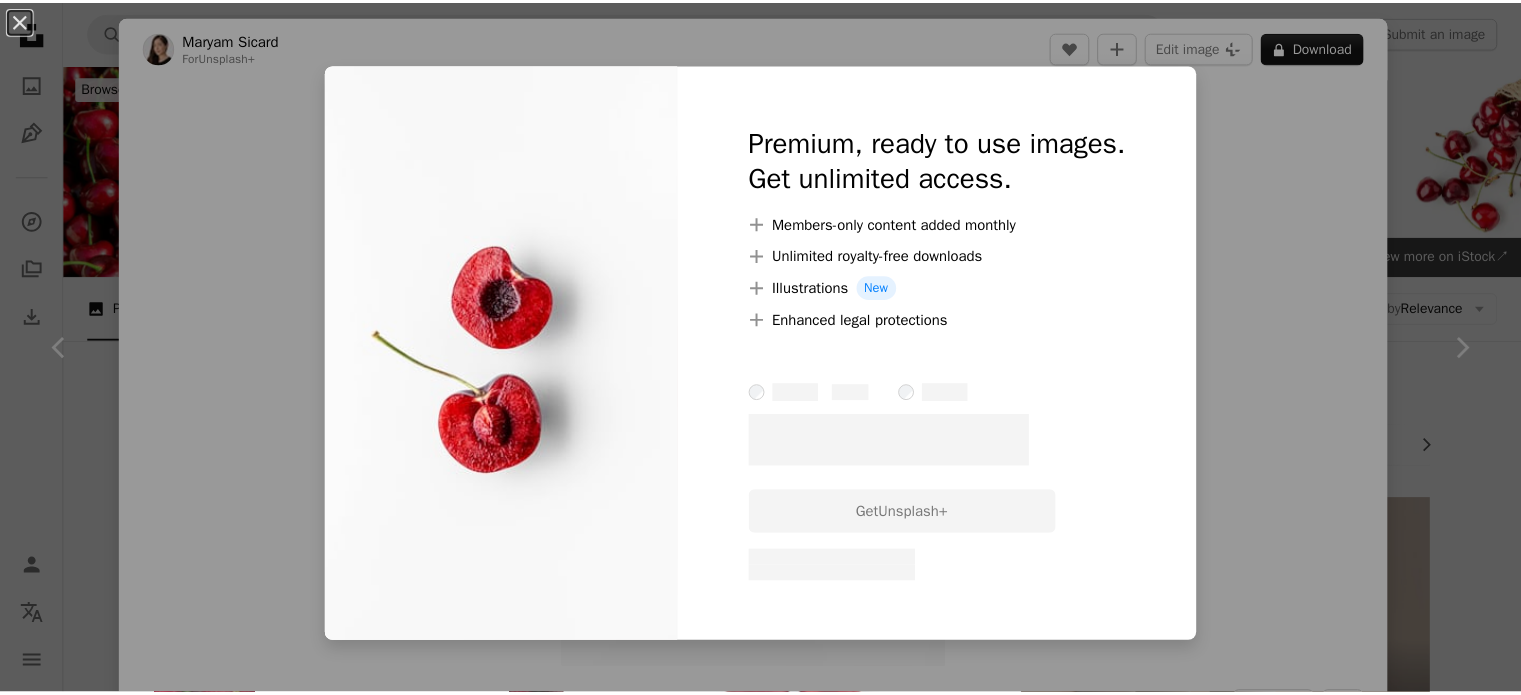scroll, scrollTop: 1500, scrollLeft: 0, axis: vertical 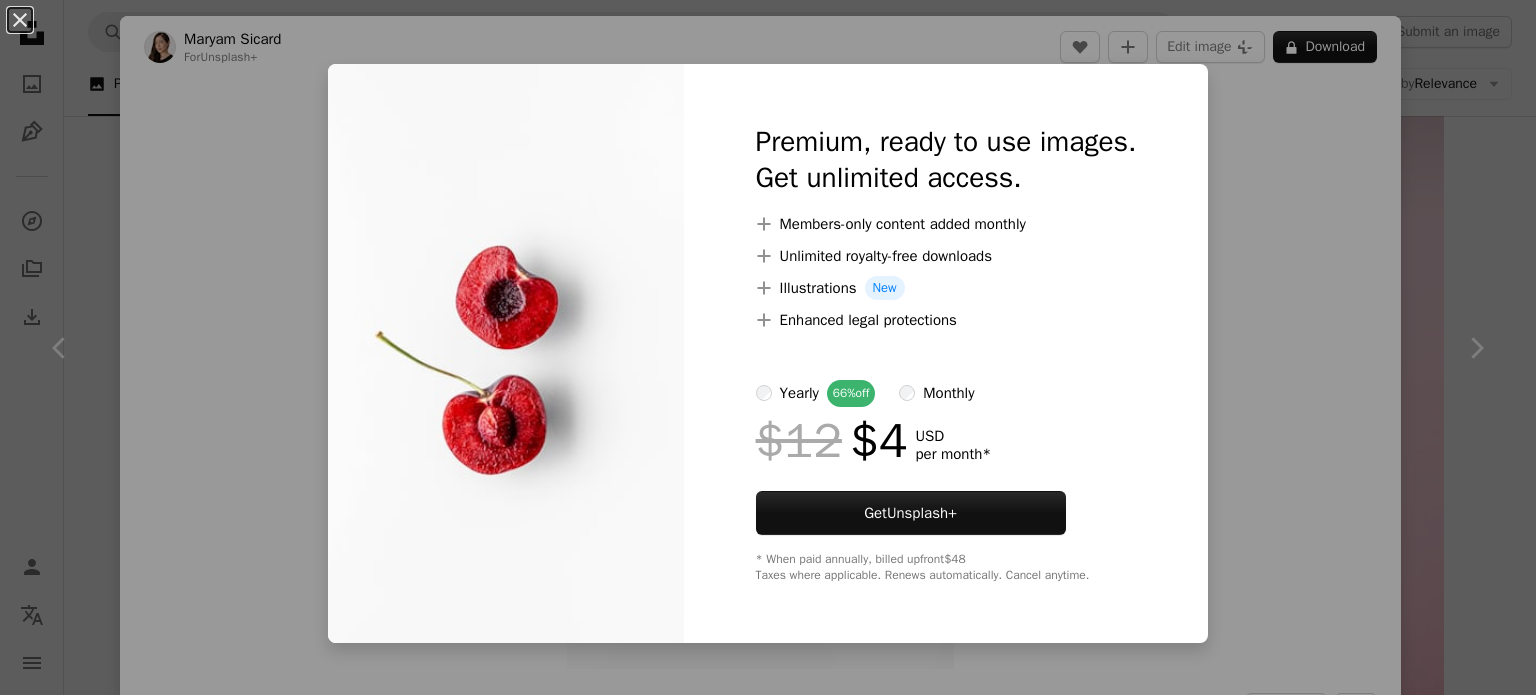 click on "An X shape Premium, ready to use images. Get unlimited access. A plus sign Members-only content added monthly A plus sign Unlimited royalty-free downloads A plus sign Illustrations  New A plus sign Enhanced legal protections yearly 66%  off monthly $12   $4 USD per month * Get  Unsplash+ * When paid annually, billed upfront  $48 Taxes where applicable. Renews automatically. Cancel anytime." at bounding box center [768, 347] 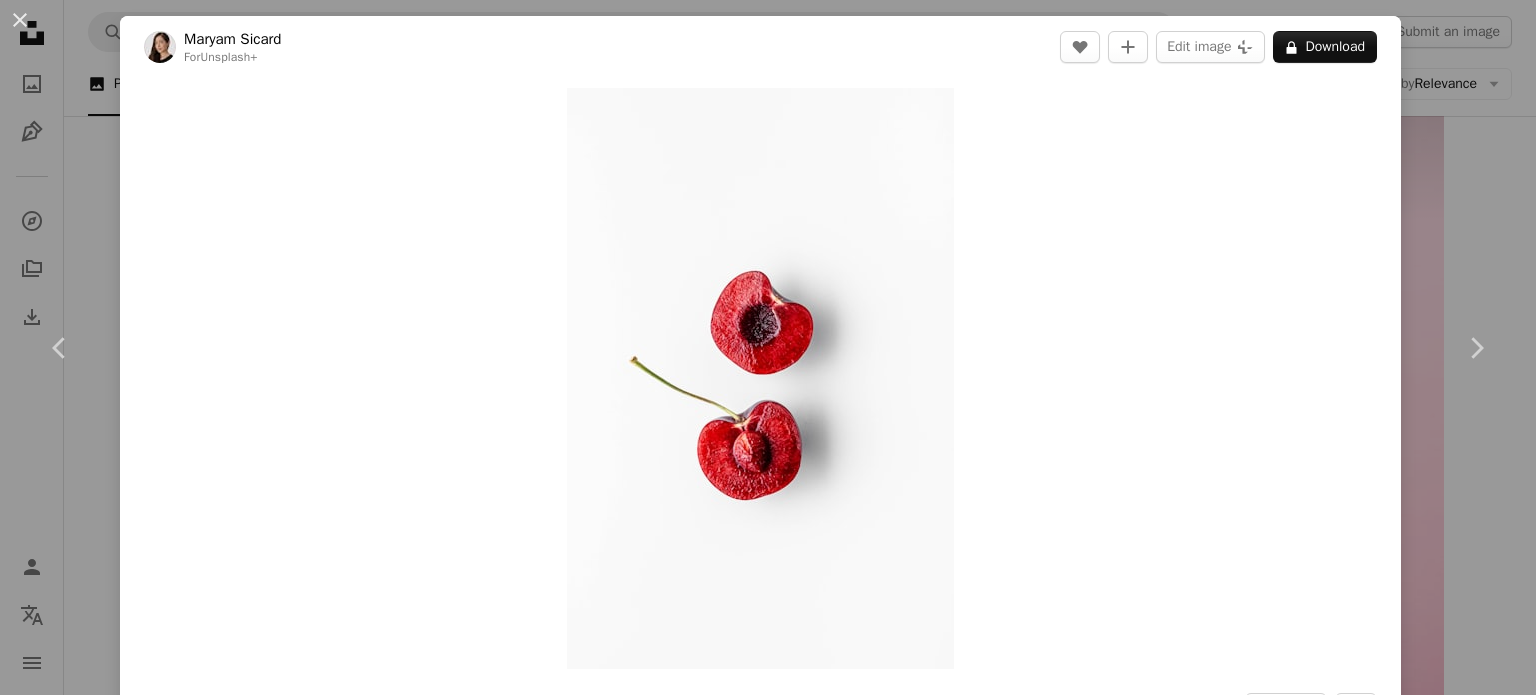 click on "An X shape Chevron left Chevron right [FIRST] [LAST] For  Unsplash+ A heart A plus sign Edit image   Plus sign for Unsplash+ A lock   Download Zoom in Featured in Photos A forward-right arrow Share More Actions Calendar outlined Published on  August 22, 2024 Camera Canon, EOS 2000D Safety Licensed under the  Unsplash+ License cherry food and drink cherries fresh food fresh fruit stone fruit HD Wallpapers From this series Chevron right Plus sign for Unsplash+ Plus sign for Unsplash+ Plus sign for Unsplash+ Plus sign for Unsplash+ Related images Plus sign for Unsplash+ A heart A plus sign [FIRST] [LAST] For  Unsplash+ A lock   Download Plus sign for Unsplash+ A heart A plus sign [FIRST] [LAST] For  Unsplash+ A lock   Download Plus sign for Unsplash+ A heart A plus sign [FIRST] [LAST] For  Unsplash+ A lock   Download Plus sign for Unsplash+ A heart A plus sign [FIRST] [LAST] For  Unsplash+ A lock   Download Plus sign for Unsplash+ A heart" at bounding box center [768, 347] 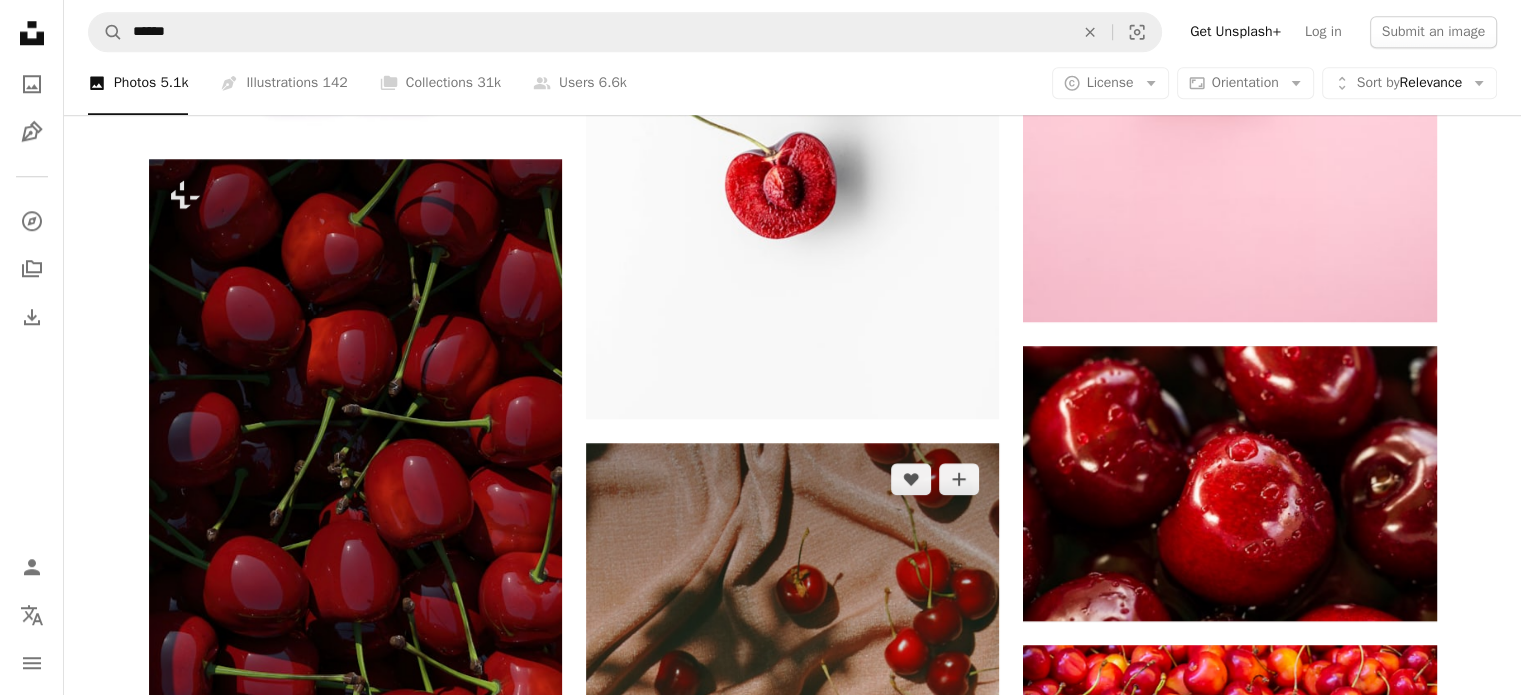 scroll, scrollTop: 1900, scrollLeft: 0, axis: vertical 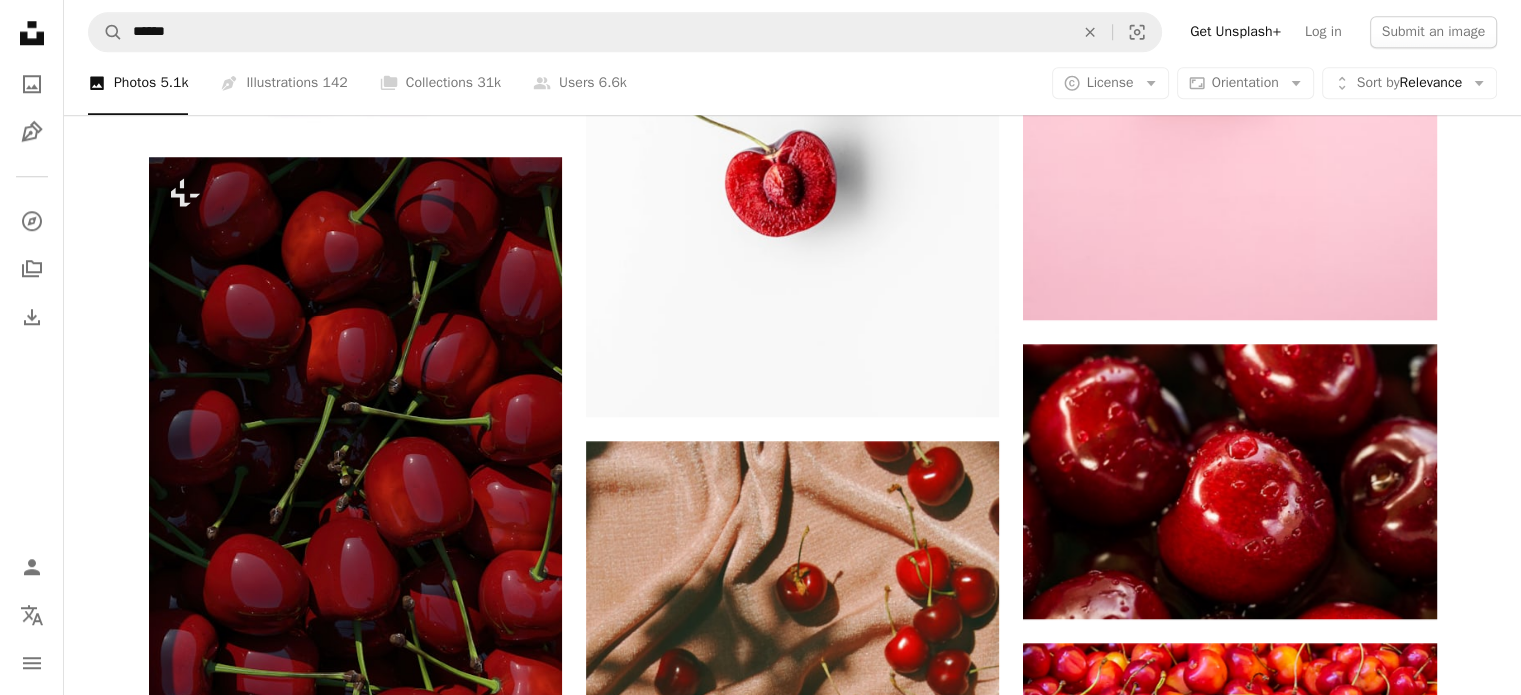 click at bounding box center [355, 1226] 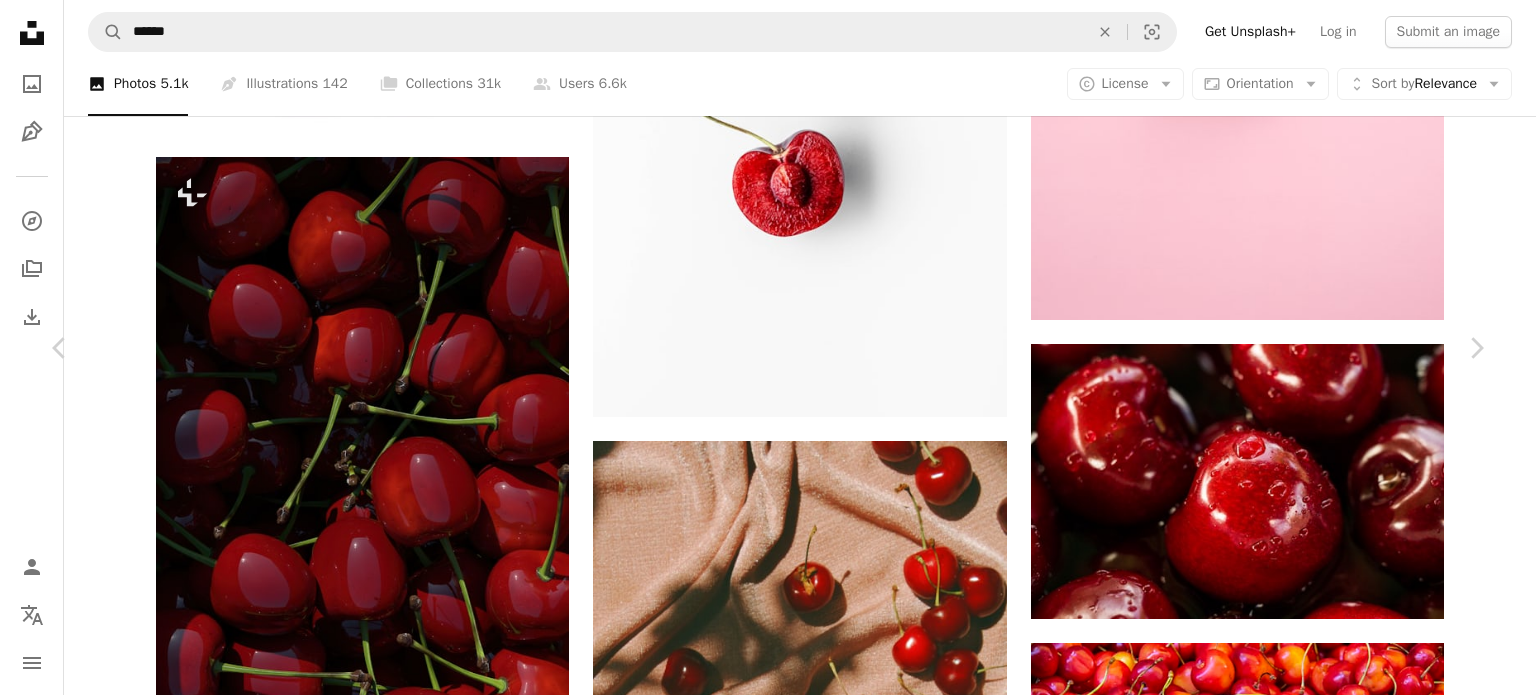 click on "An X shape Chevron left Chevron right [FIRST] [LAST] For  Unsplash+ A heart A plus sign Edit image   Plus sign for Unsplash+ A lock   Download Zoom in A forward-right arrow Share More Actions Calendar outlined Published on  August 22, 2024 Camera Canon, EOS 2000D Safety Licensed under the  Unsplash+ License cherry food and drink cherries fresh food fresh fruit stone fruit Public domain images From this series Chevron right Plus sign for Unsplash+ Plus sign for Unsplash+ Plus sign for Unsplash+ Plus sign for Unsplash+ Related images Plus sign for Unsplash+ A heart A plus sign [FIRST] [LAST] For  Unsplash+ A lock   Download Plus sign for Unsplash+ A heart A plus sign [FIRST] [LAST] For  Unsplash+ A lock   Download Plus sign for Unsplash+ A heart A plus sign [FIRST] [LAST] For  Unsplash+ A lock   Download Plus sign for Unsplash+ A heart A plus sign Getty Images For  Unsplash+ A lock   Download Plus sign for Unsplash+ A heart A plus sign Chitraloka3D For  Unsplash+ A lock   Download Plus sign for Unsplash+ A heart" at bounding box center [768, 7469] 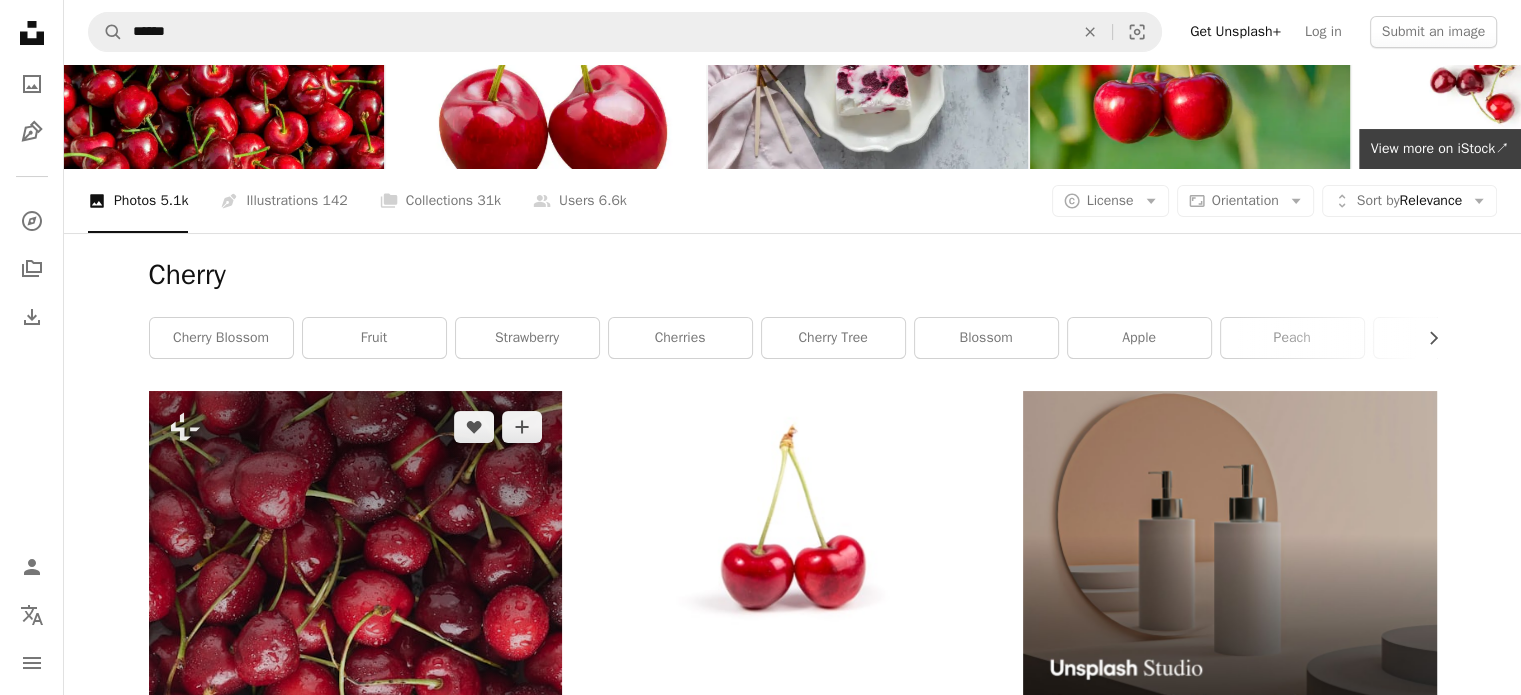 scroll, scrollTop: 0, scrollLeft: 0, axis: both 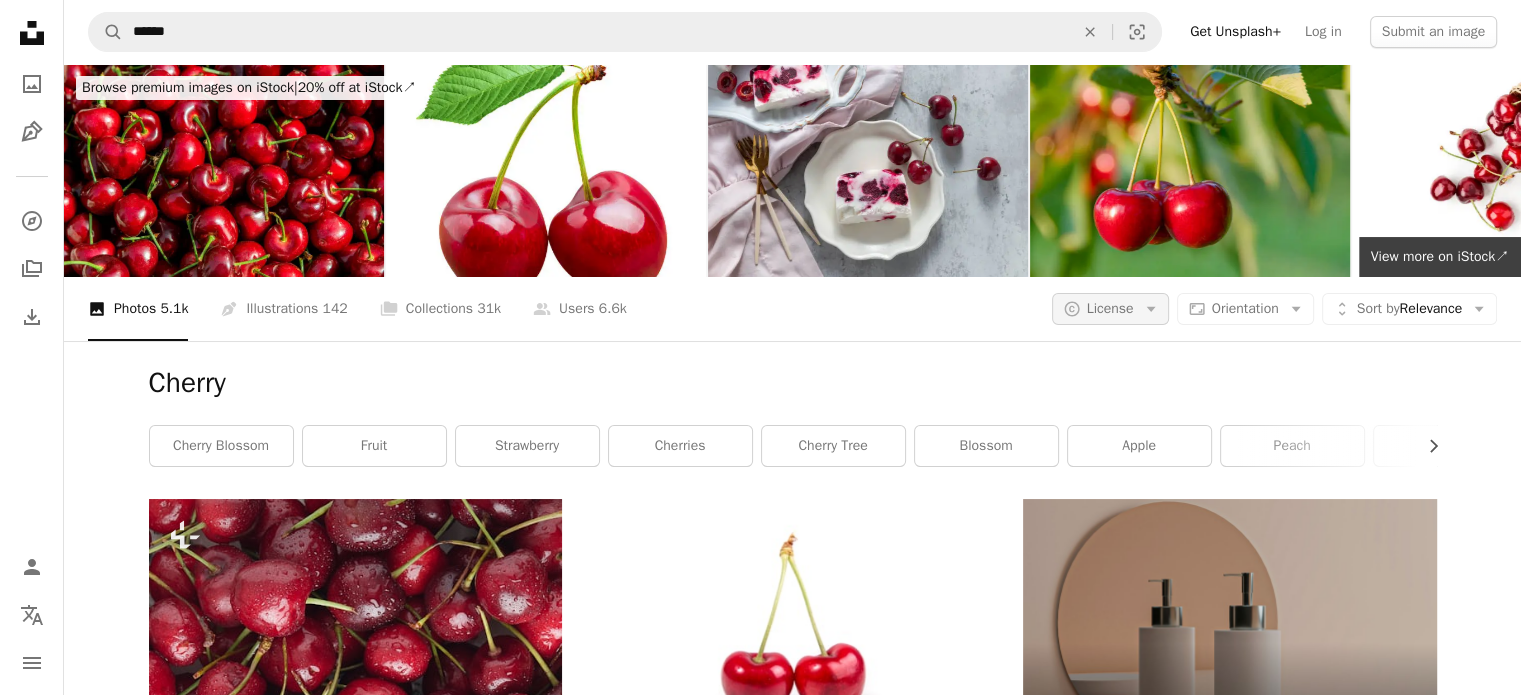 click on "License" at bounding box center [1110, 308] 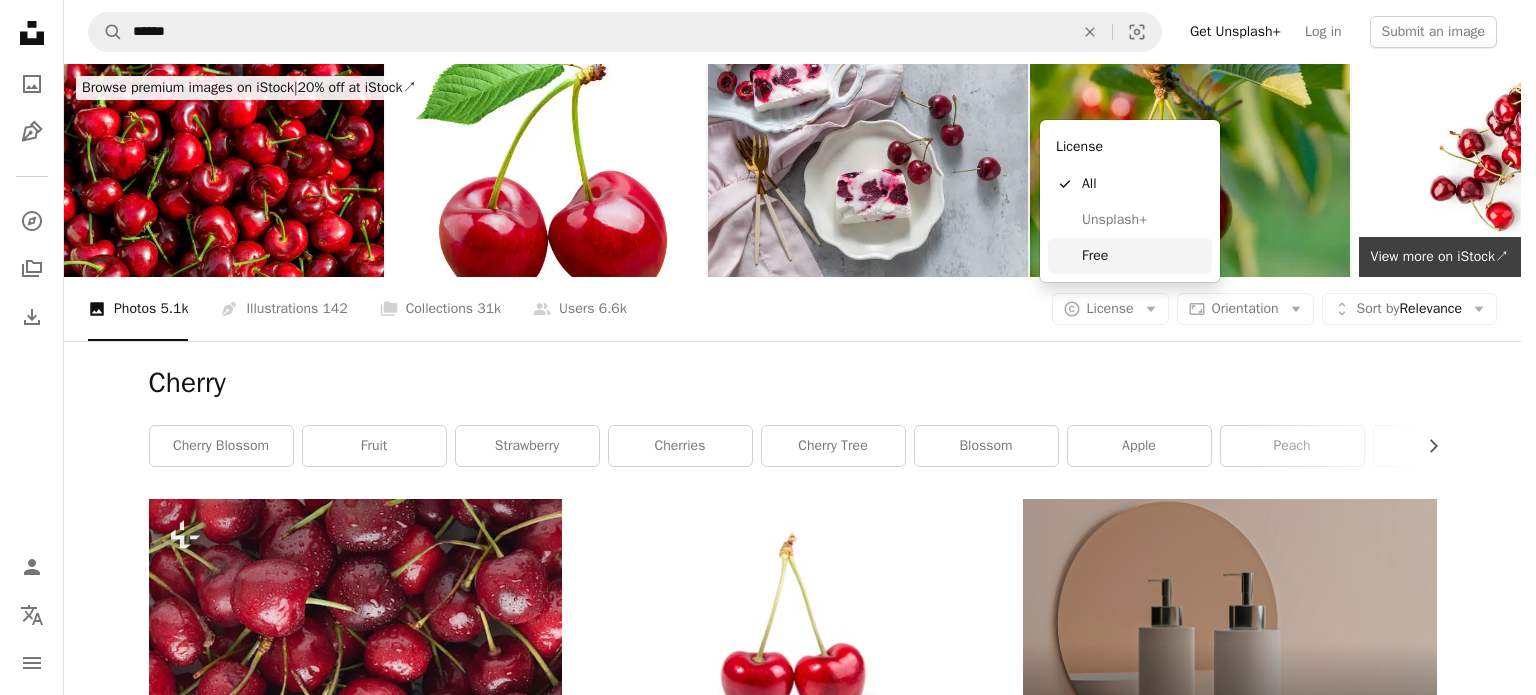 click on "Free" at bounding box center [1130, 256] 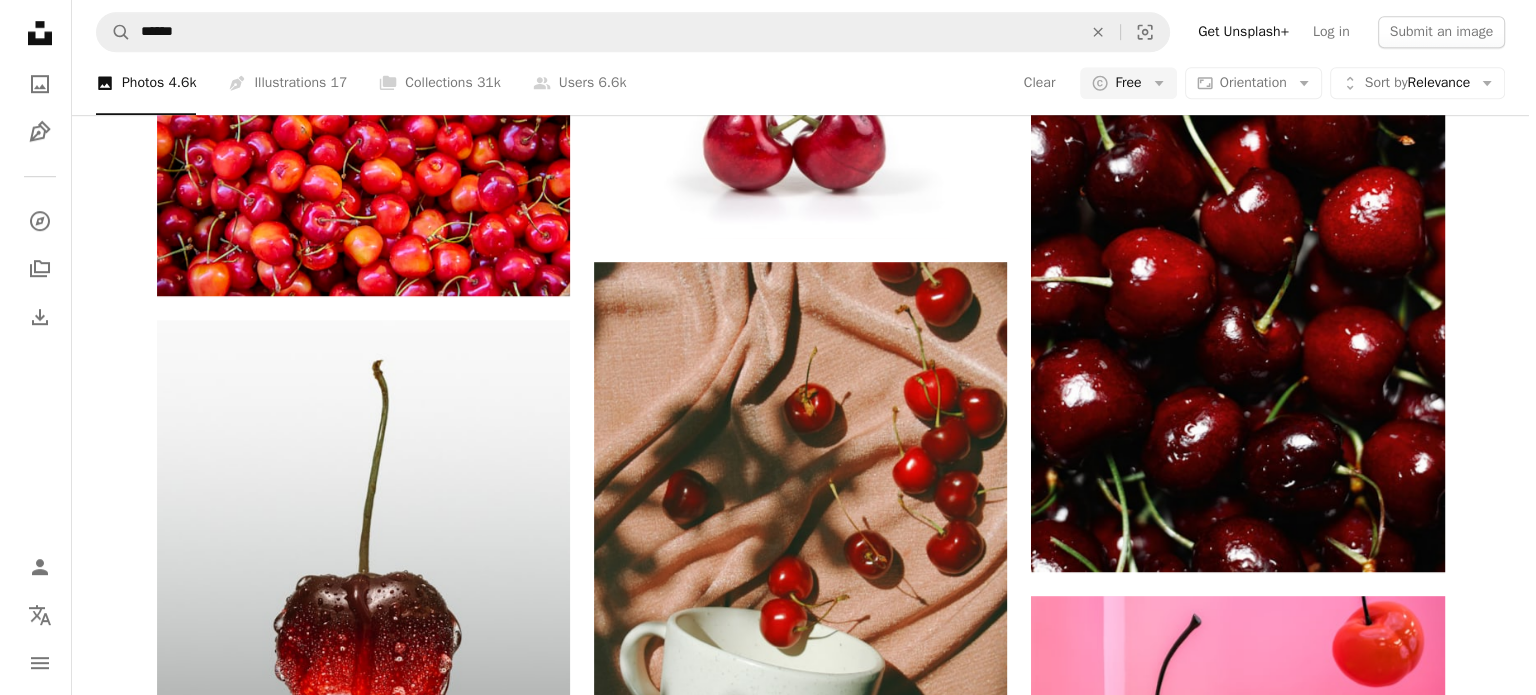 scroll, scrollTop: 1400, scrollLeft: 0, axis: vertical 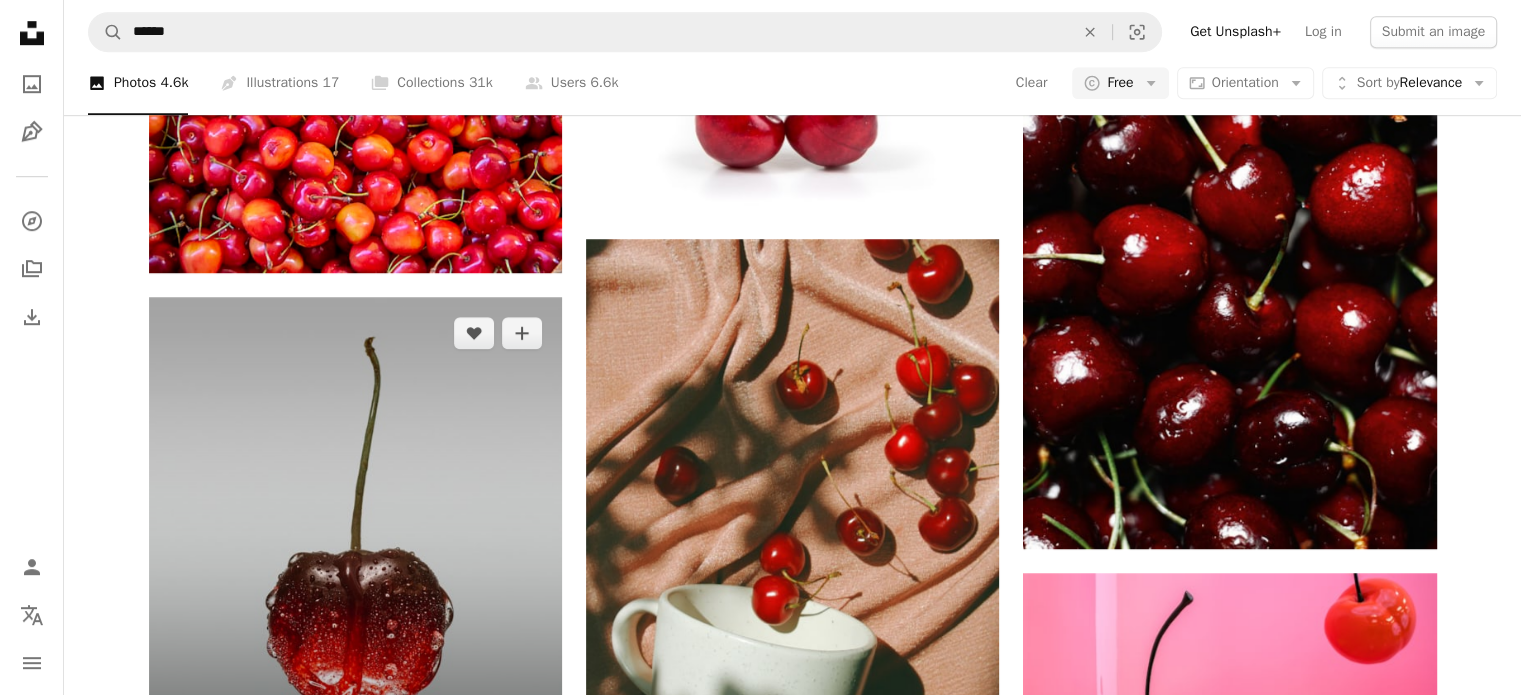 click at bounding box center [355, 555] 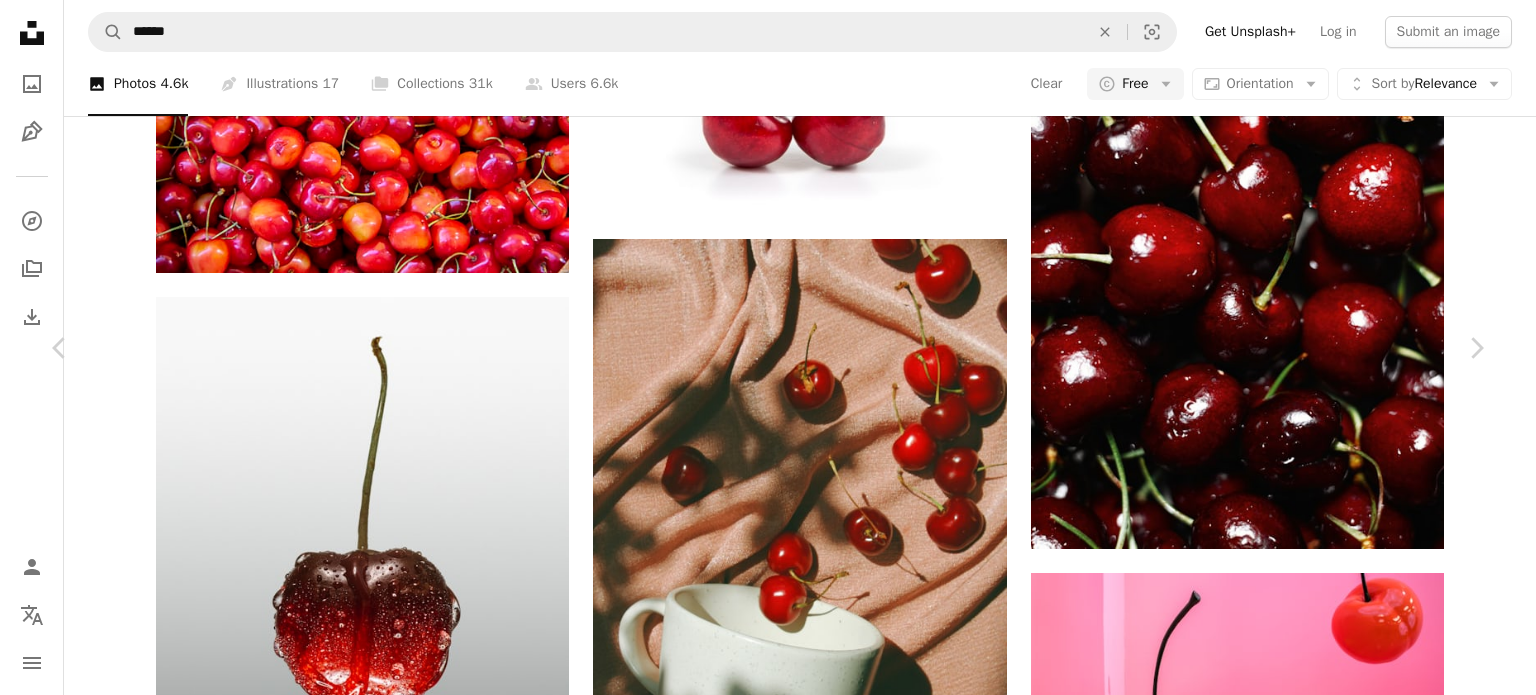 scroll, scrollTop: 3200, scrollLeft: 0, axis: vertical 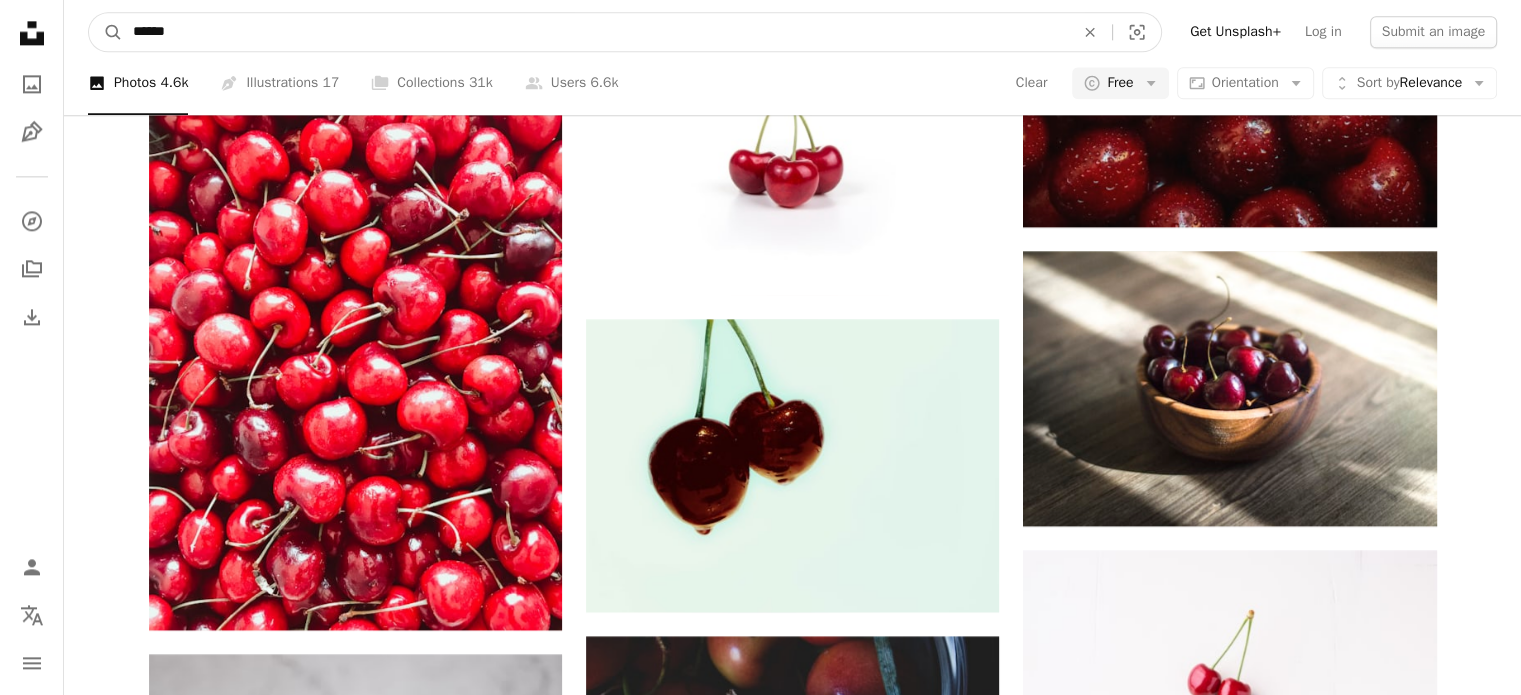 drag, startPoint x: 276, startPoint y: 31, endPoint x: 0, endPoint y: 31, distance: 276 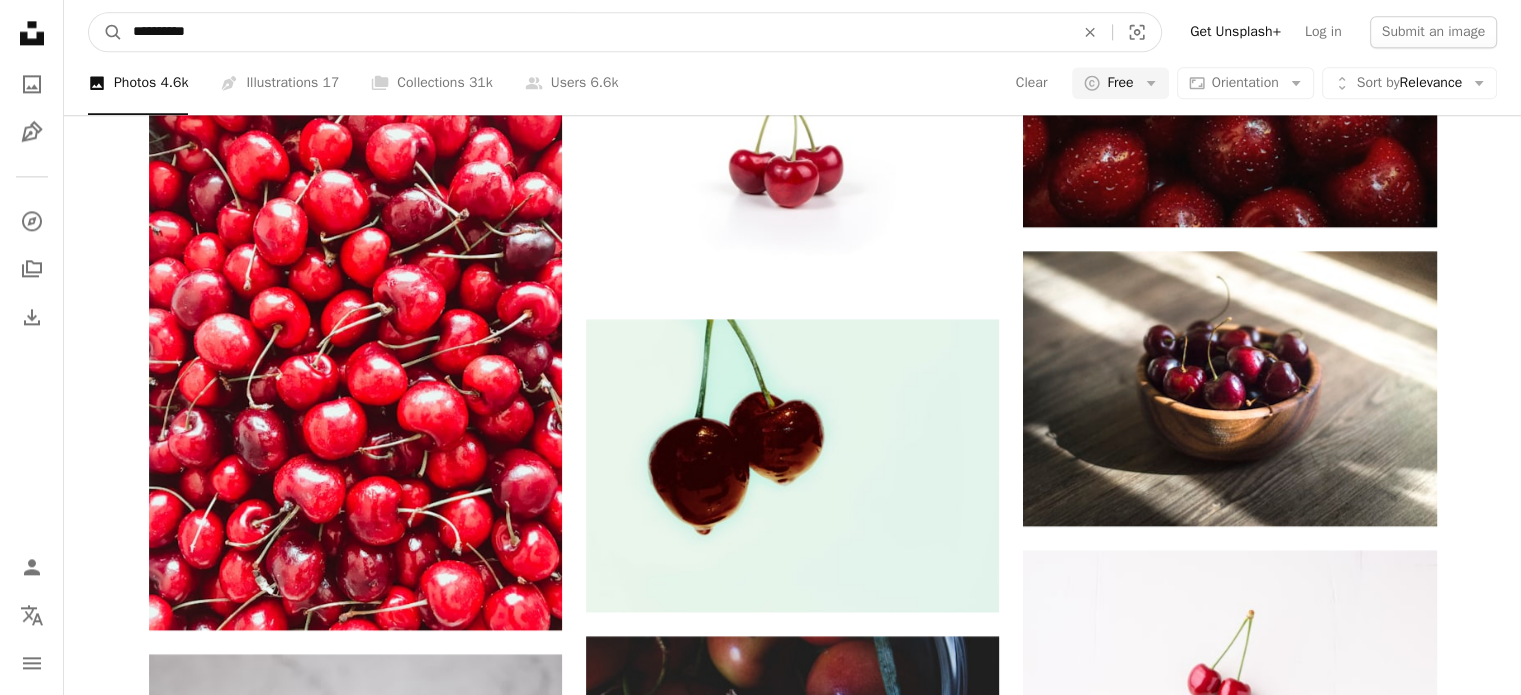 type on "**********" 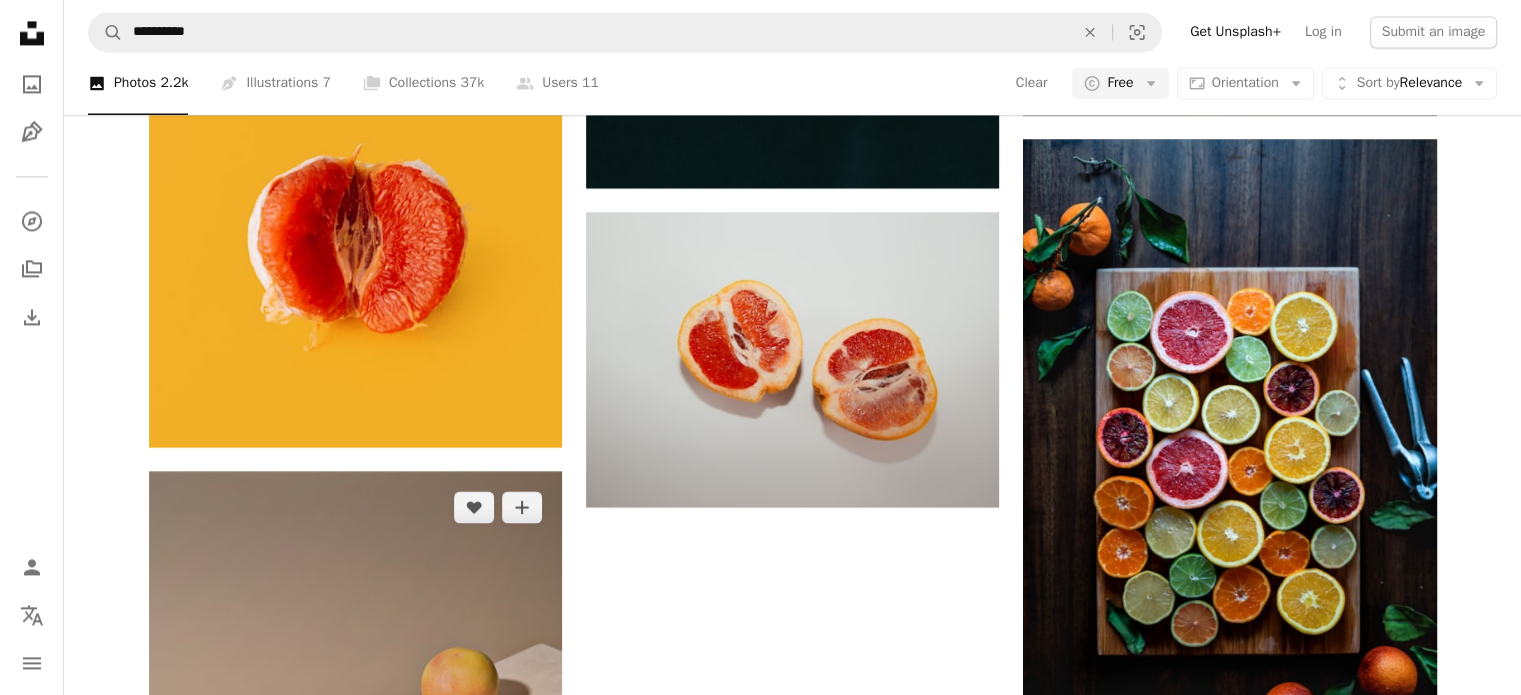 scroll, scrollTop: 3100, scrollLeft: 0, axis: vertical 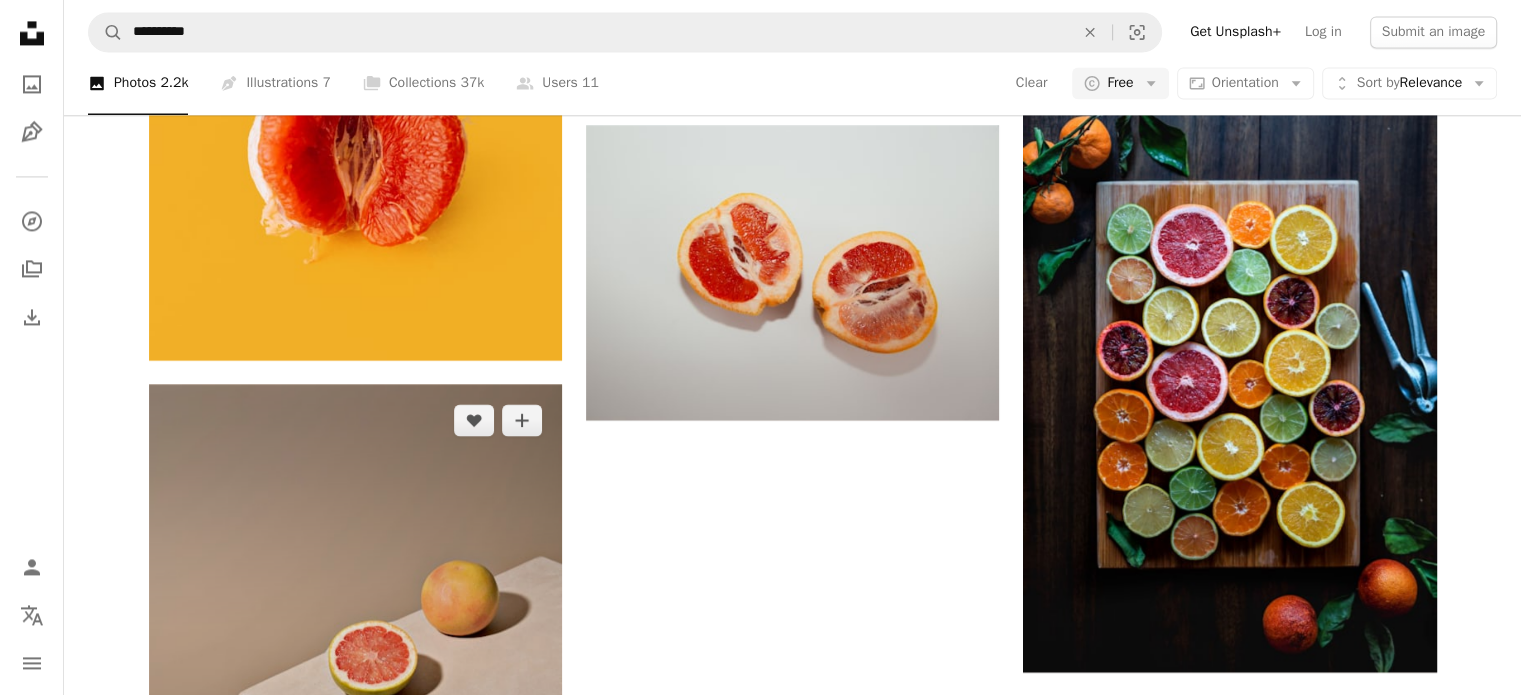 click at bounding box center (355, 650) 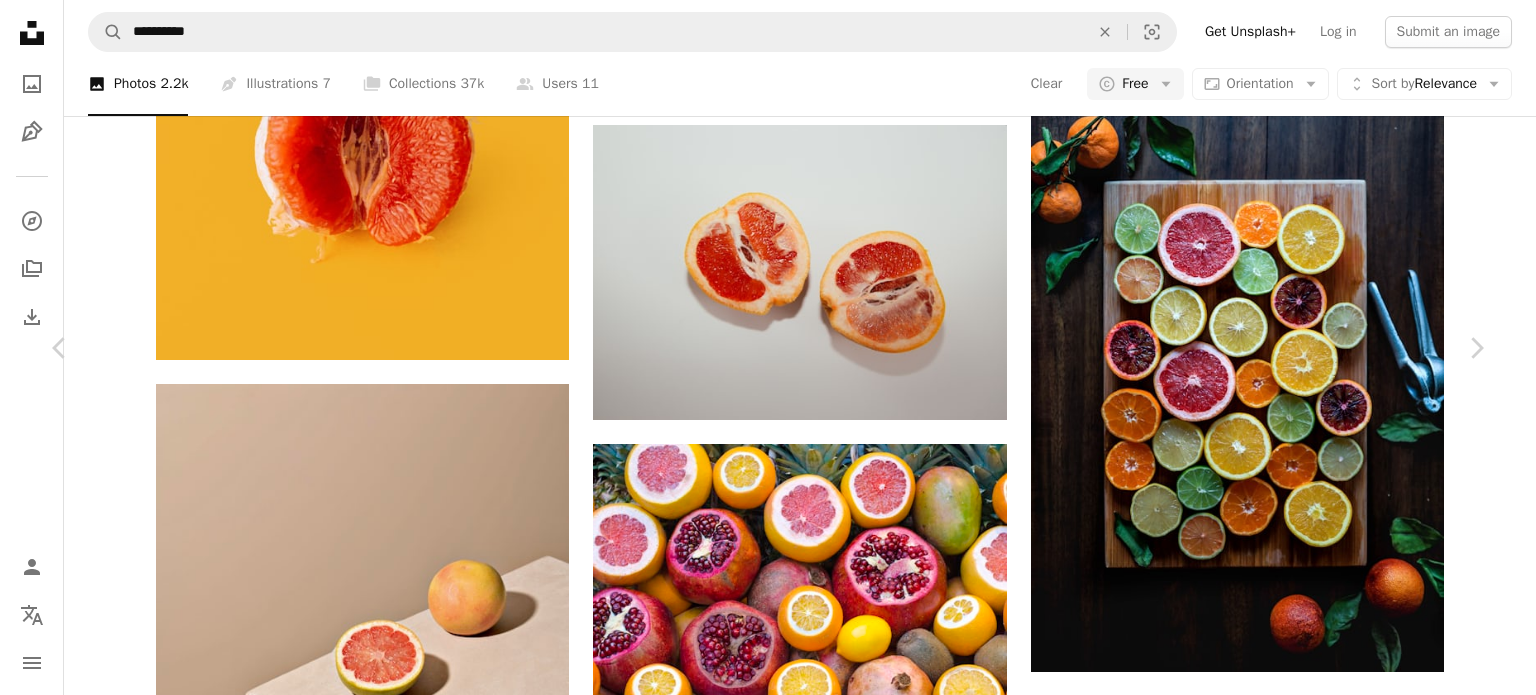 click on "An X shape Chevron left Chevron right [FIRST] [LAST] [FIRST] A heart A plus sign Edit image   Plus sign for Unsplash+ Download free Chevron down Zoom in Views 698,577 Downloads 7,239 Featured in Photos ,  Food & Drink A forward-right arrow Share Info icon Info More Actions Calendar outlined Published on  November 4, 2023 Safety Free to use under the  Unsplash License food and drink food fruit pear produce grapefruit citrus fruit pomelo HD Wallpapers Browse premium related images on iStock  |  Save 20% with code UNSPLASH20 View more on iStock  ↗ Related images A heart A plus sign [FIRST] [LAST] Arrow pointing down A heart A plus sign [FIRST] [LAST] Available for hire A checkmark inside of a circle Arrow pointing down A heart A plus sign [FIRST] Arrow pointing down A heart A plus sign [FIRST] [LAST] Available for hire A checkmark inside of a circle Arrow pointing down A heart A plus sign [FIRST] [LAST] Arrow pointing down A heart A plus sign [FIRST] [LAST] Arrow pointing down A heart A plus sign A heart For" at bounding box center [768, 5685] 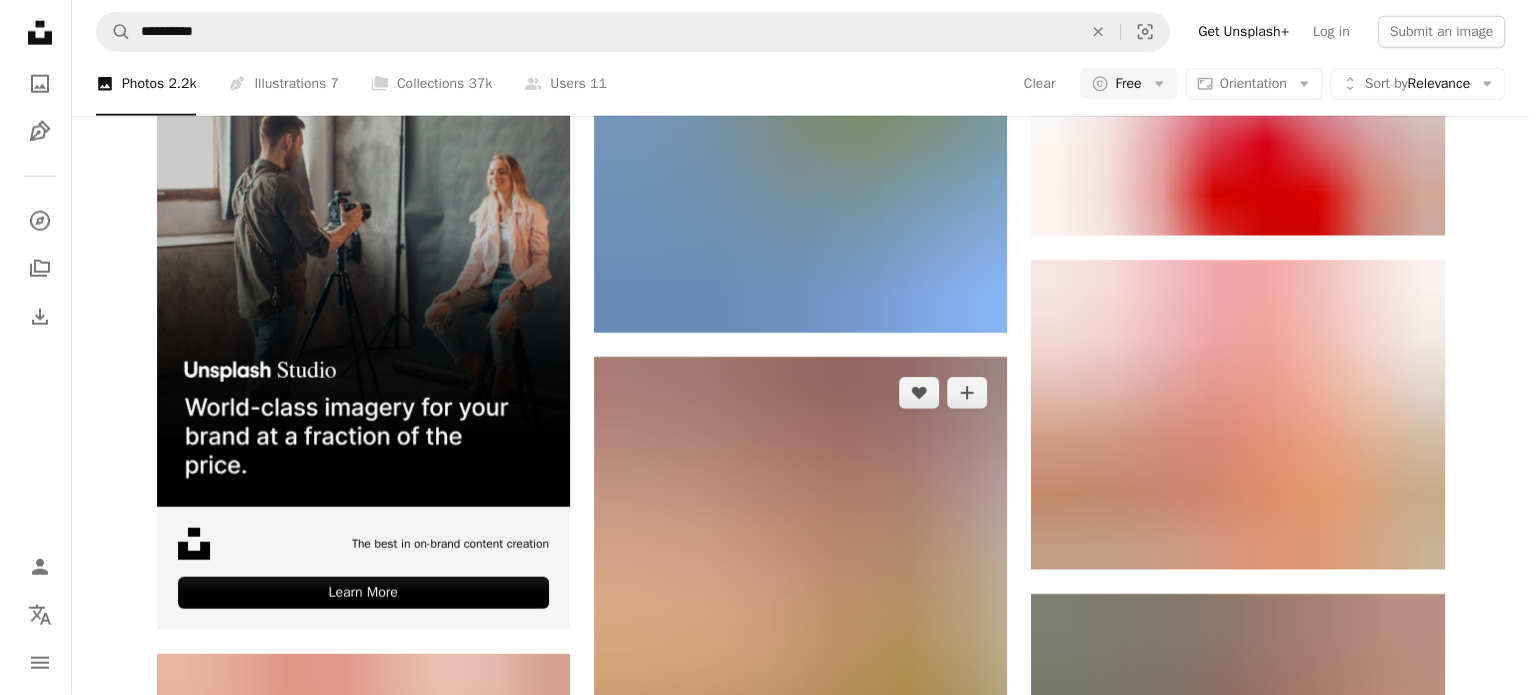 scroll, scrollTop: 5000, scrollLeft: 0, axis: vertical 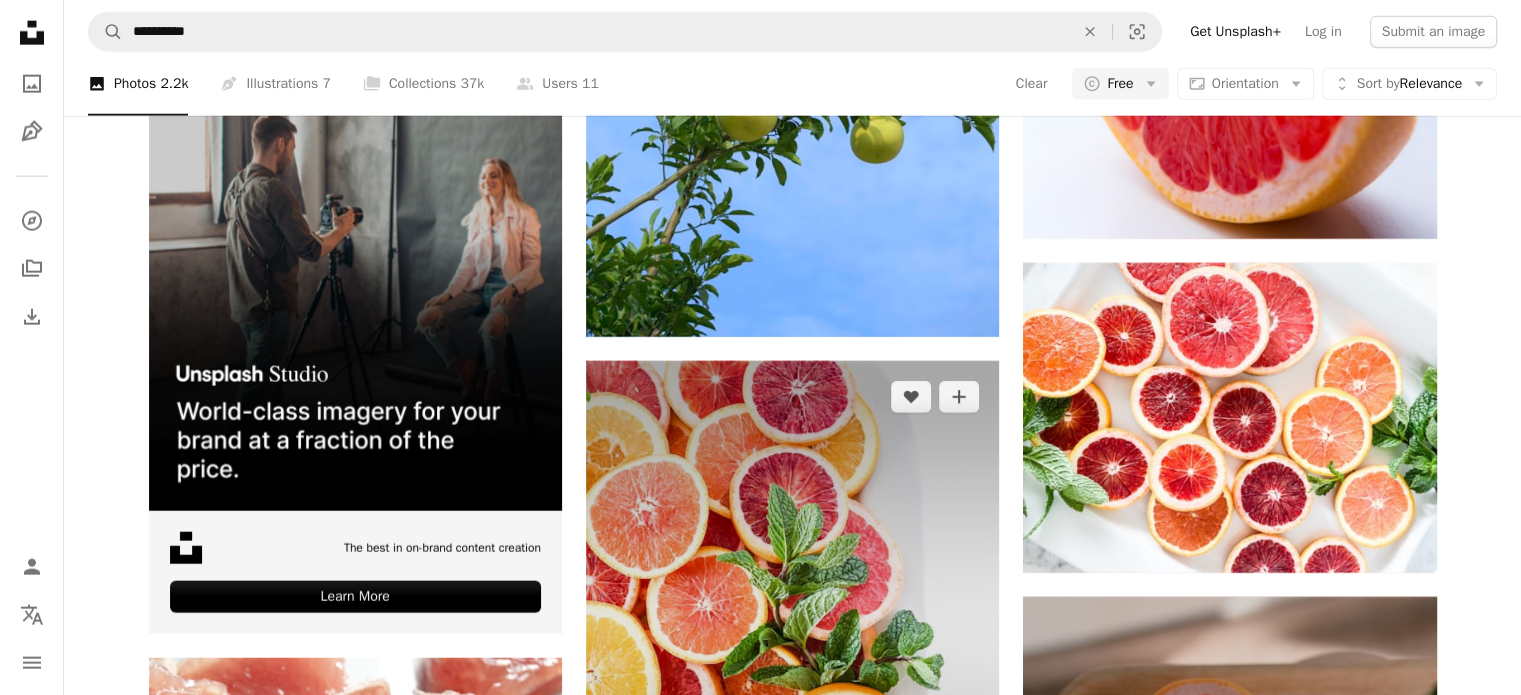 click at bounding box center [792, 636] 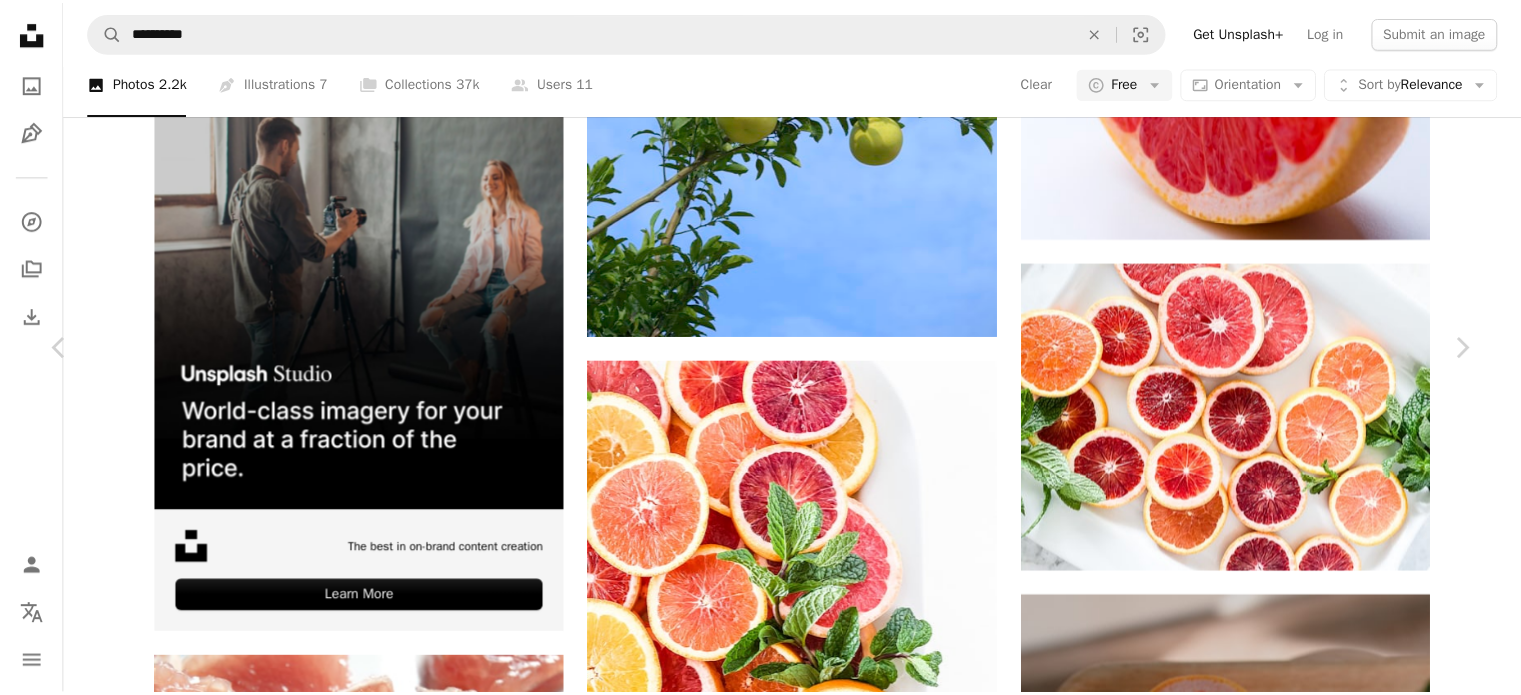 scroll, scrollTop: 0, scrollLeft: 0, axis: both 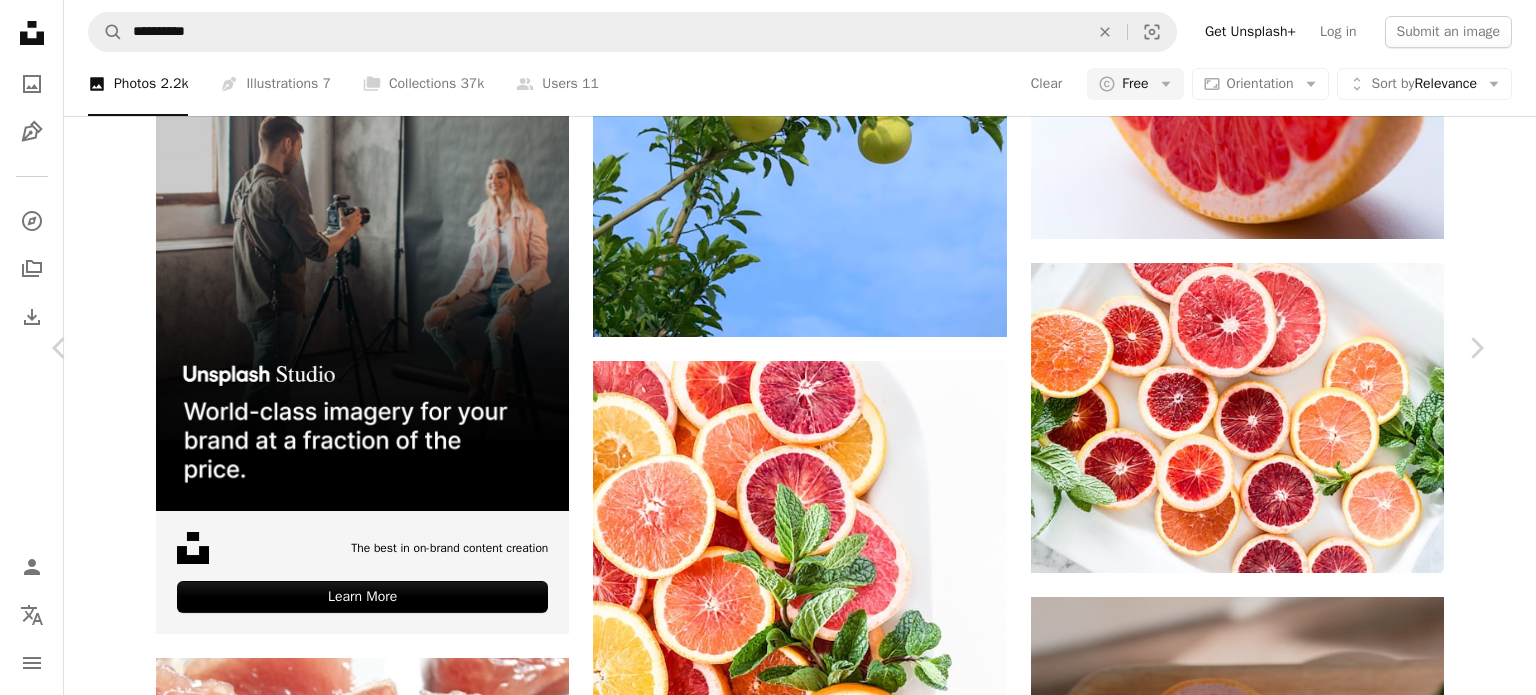 click on "An X shape Chevron left Chevron right [FIRST] [LAST] [FIRST] A heart A plus sign Edit image   Plus sign for Unsplash+ Download free Chevron down Zoom in Views 3,385,576 Downloads 21,485 Featured in Photos A forward-right arrow Share Info icon Info More Actions Calendar outlined Published on  December 25, 2019 Camera Apple, iPhone 11 Pro Safety Free to use under the  Unsplash License peppermint food plant fruit orange produce grapefruit citrus fruit pomelo Public domain images Browse premium related images on iStock  |  Save 20% with code UNSPLASH20 View more on iStock  ↗ Related images A heart A plus sign [FIRST] [LAST] Arrow pointing down A heart A plus sign [FIRST] [LAST] For  Unsplash+ A lock   Download A heart A plus sign [FIRST] [LAST] Available for hire A checkmark inside of a circle Arrow pointing down A heart A plus sign [FIRST] [LAST] Arrow pointing down A heart A plus sign [FIRST] [LAST] Available for hire A checkmark inside of a circle Arrow pointing down A heart A plus sign" at bounding box center [768, 3785] 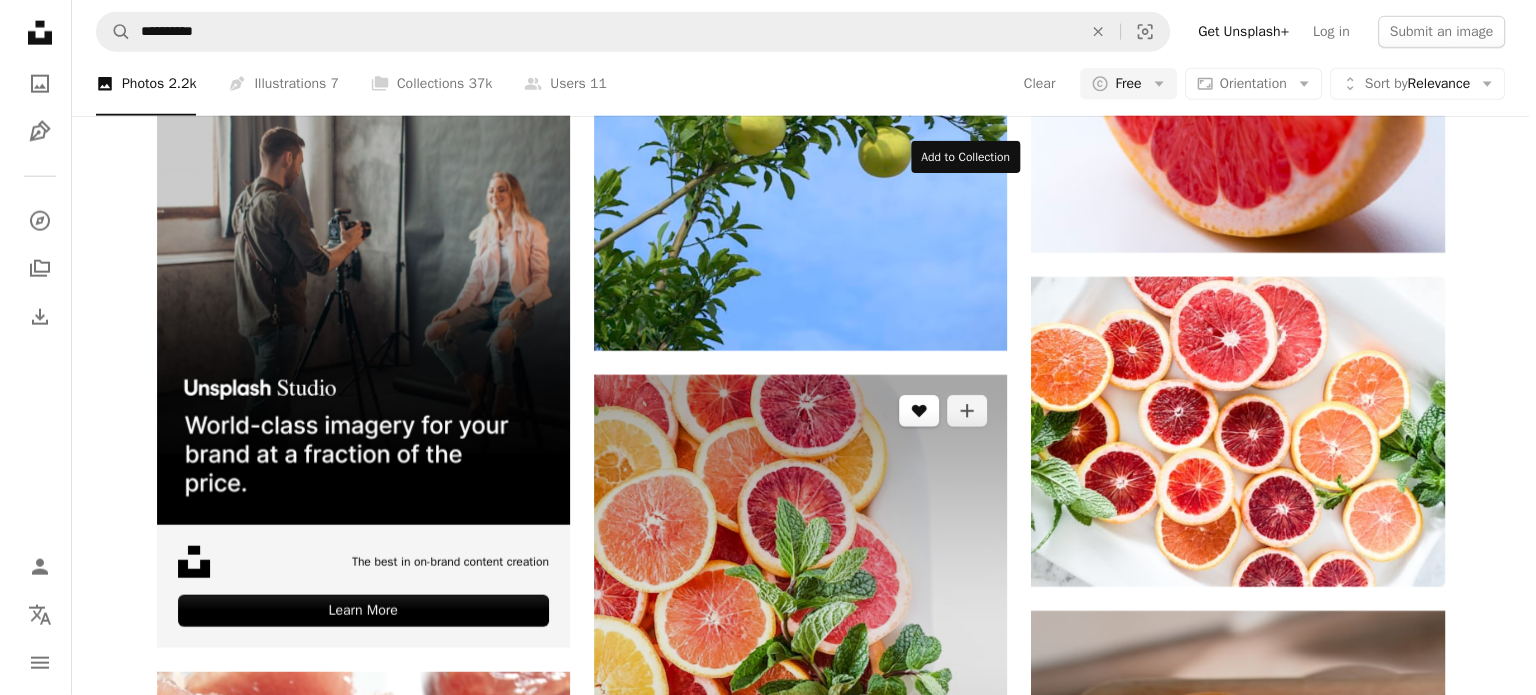 scroll, scrollTop: 4900, scrollLeft: 0, axis: vertical 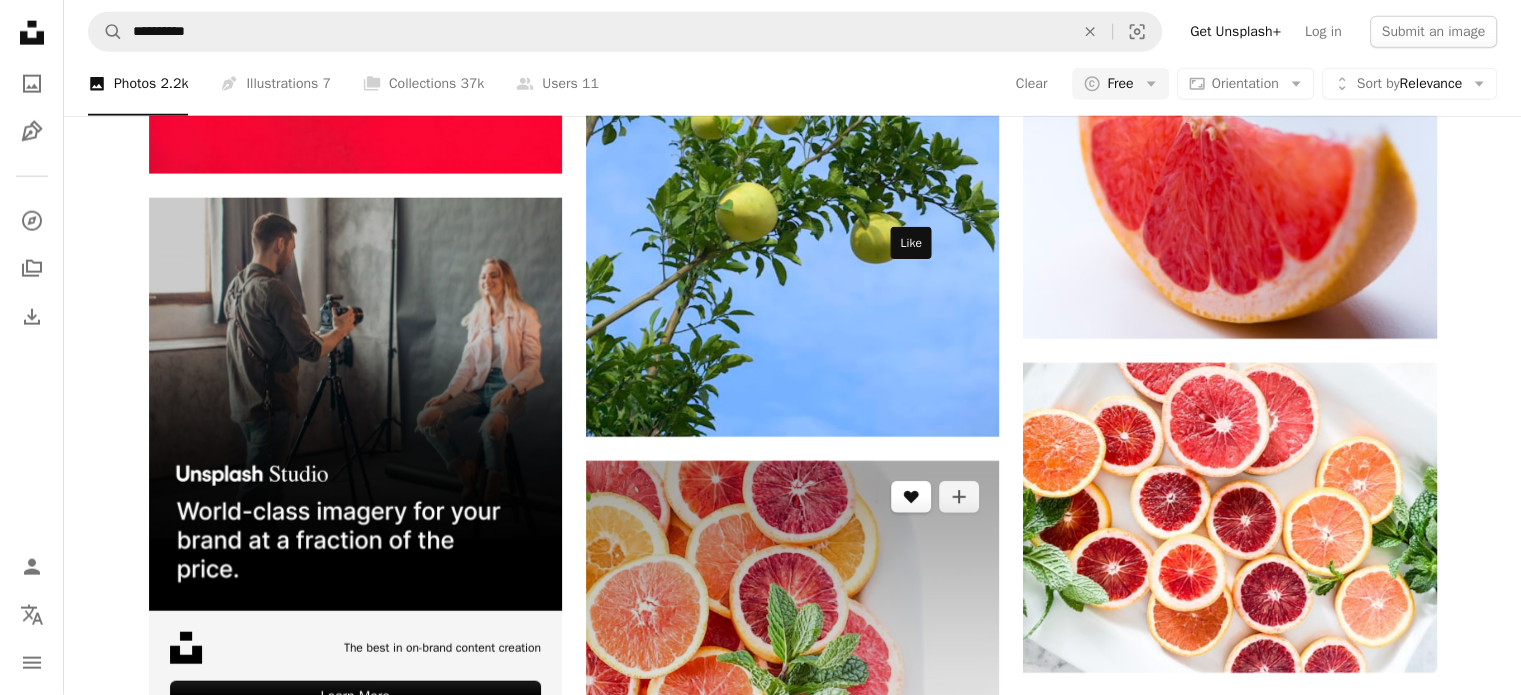 click on "A heart" at bounding box center [911, 497] 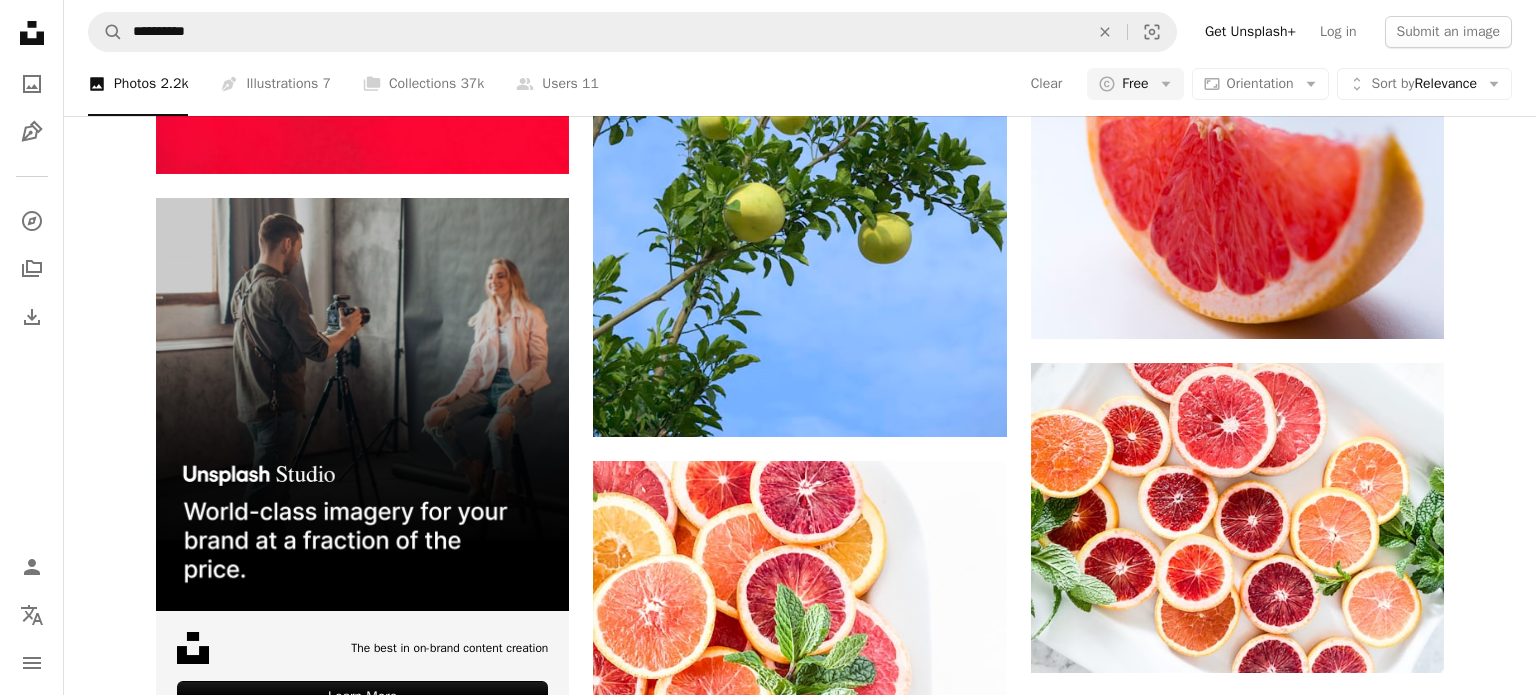 scroll, scrollTop: 45, scrollLeft: 0, axis: vertical 